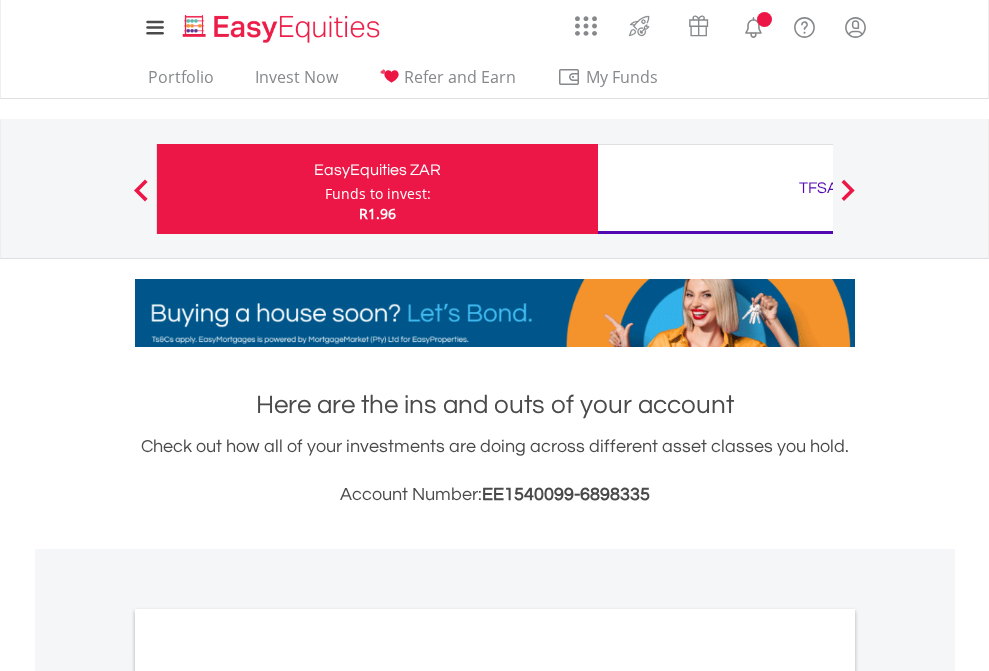 scroll, scrollTop: 0, scrollLeft: 0, axis: both 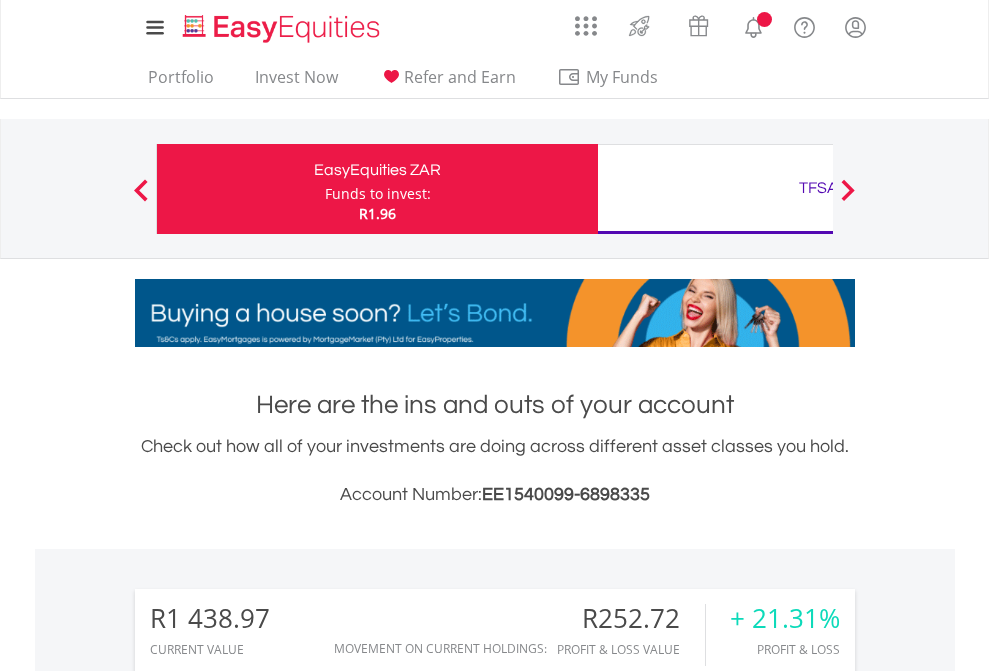 click on "Funds to invest:" at bounding box center (378, 194) 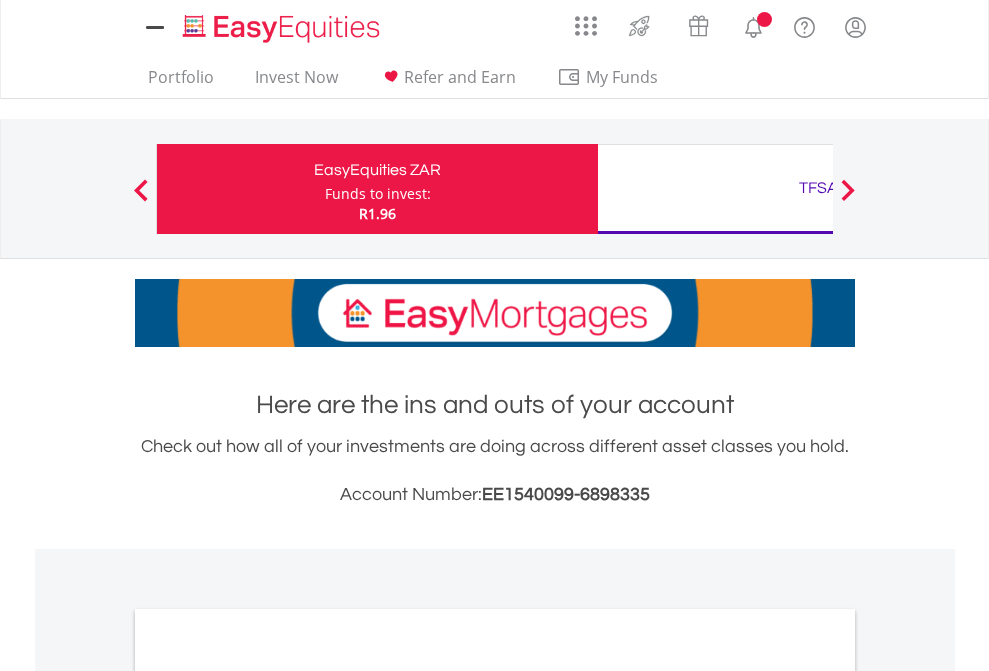 scroll, scrollTop: 0, scrollLeft: 0, axis: both 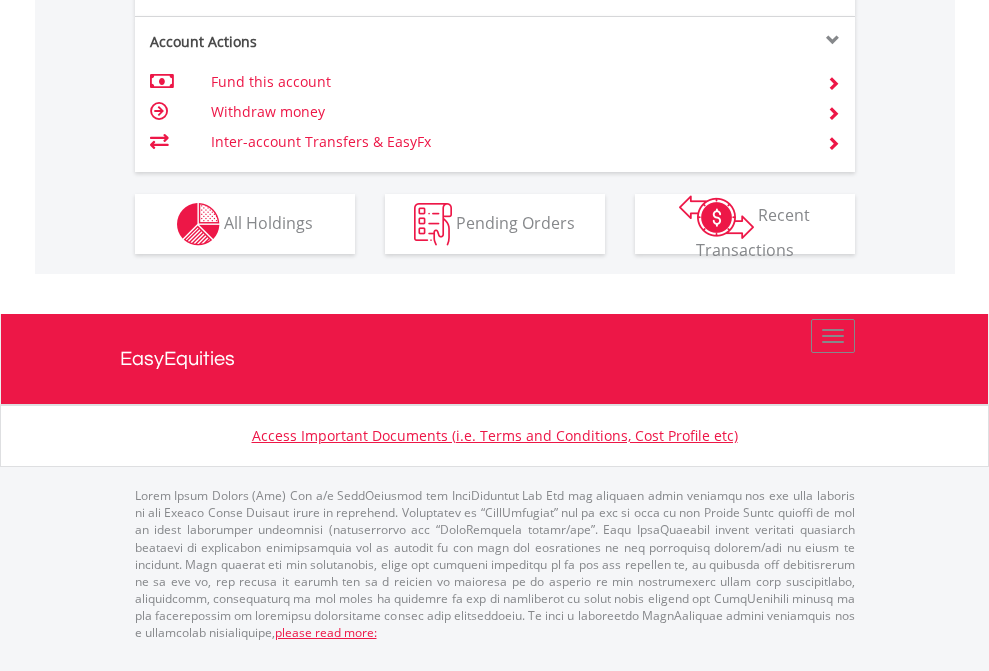 click on "Investment types" at bounding box center (706, -337) 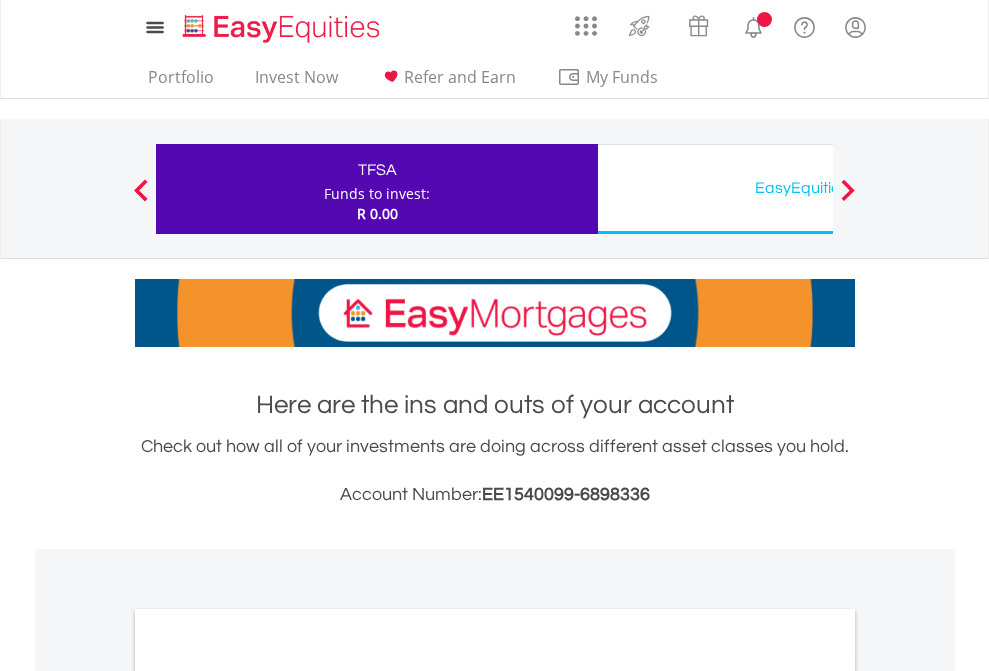 scroll, scrollTop: 0, scrollLeft: 0, axis: both 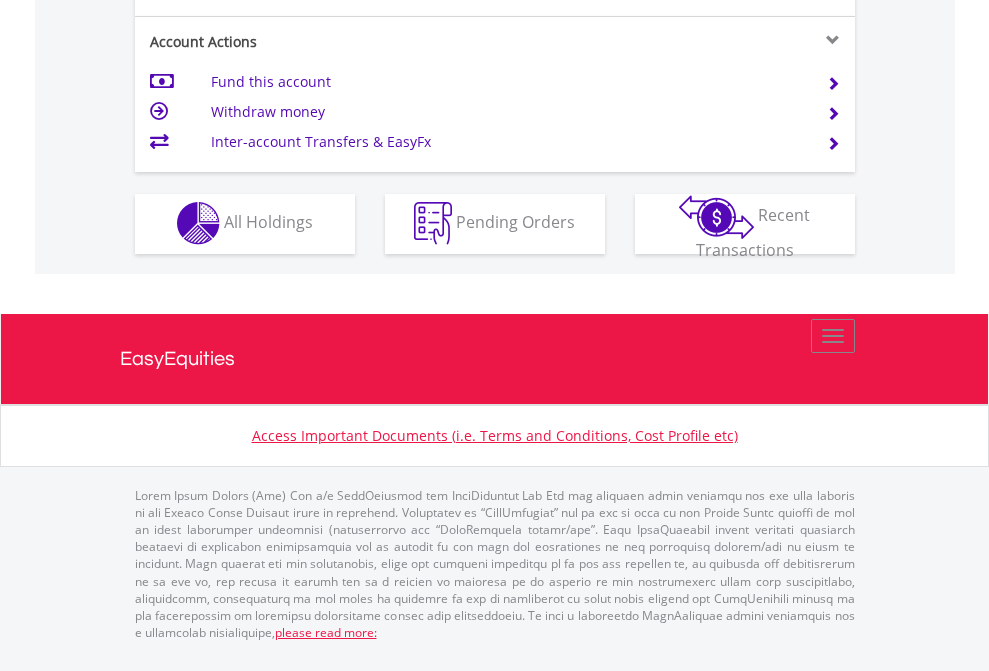 click on "Investment types" at bounding box center (706, -353) 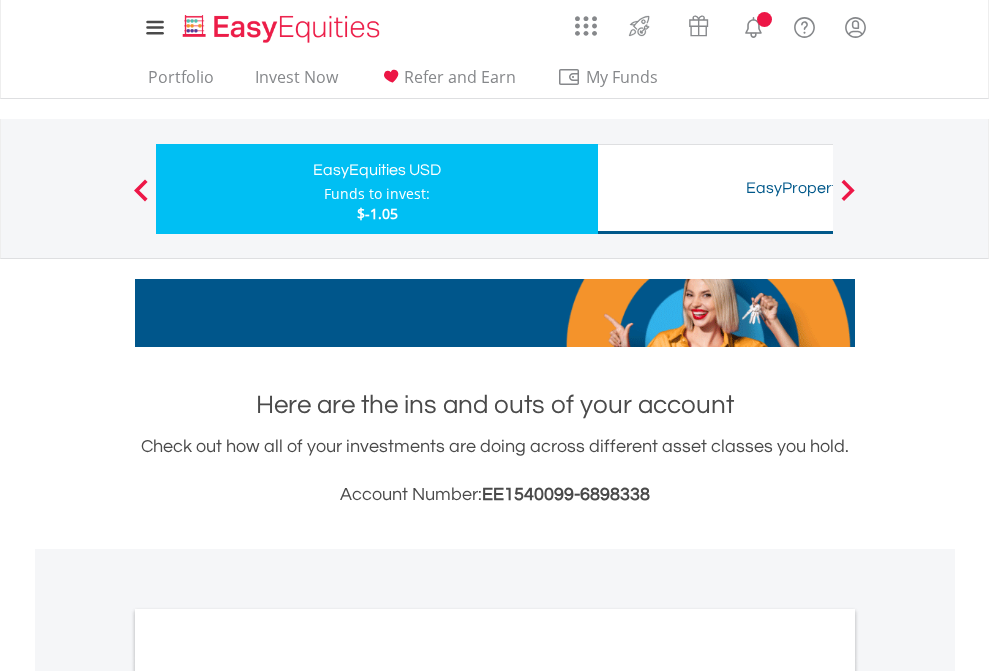 scroll, scrollTop: 0, scrollLeft: 0, axis: both 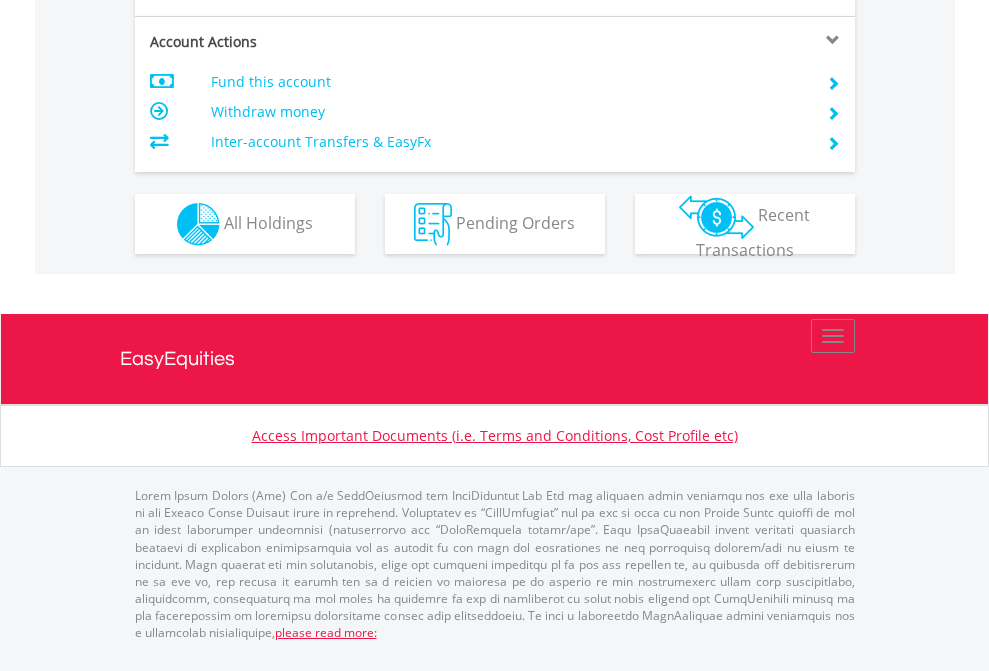 click on "Investment types" at bounding box center (706, -337) 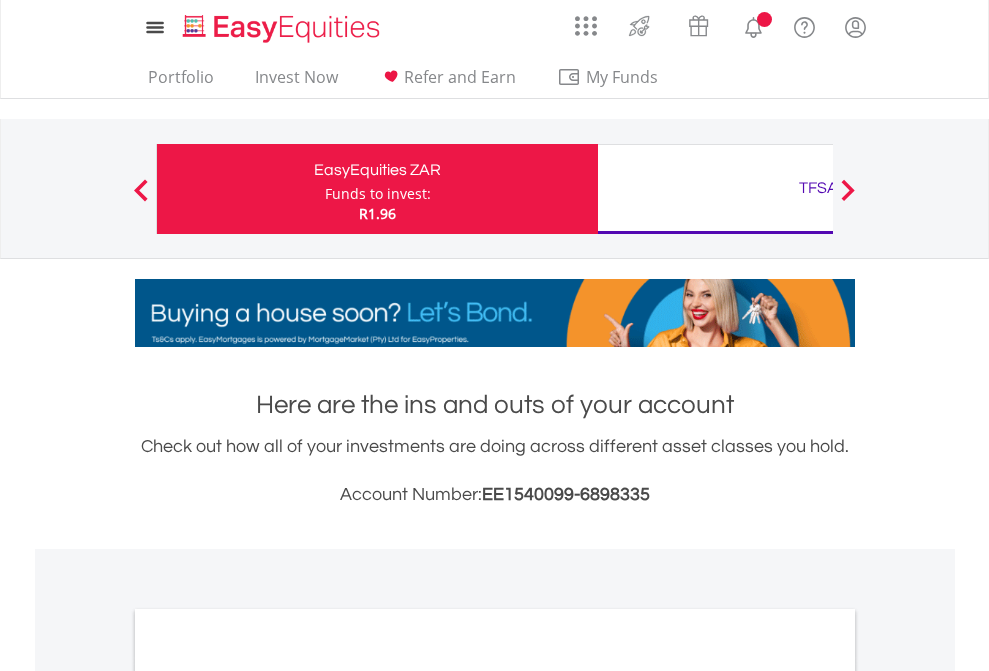 scroll, scrollTop: 0, scrollLeft: 0, axis: both 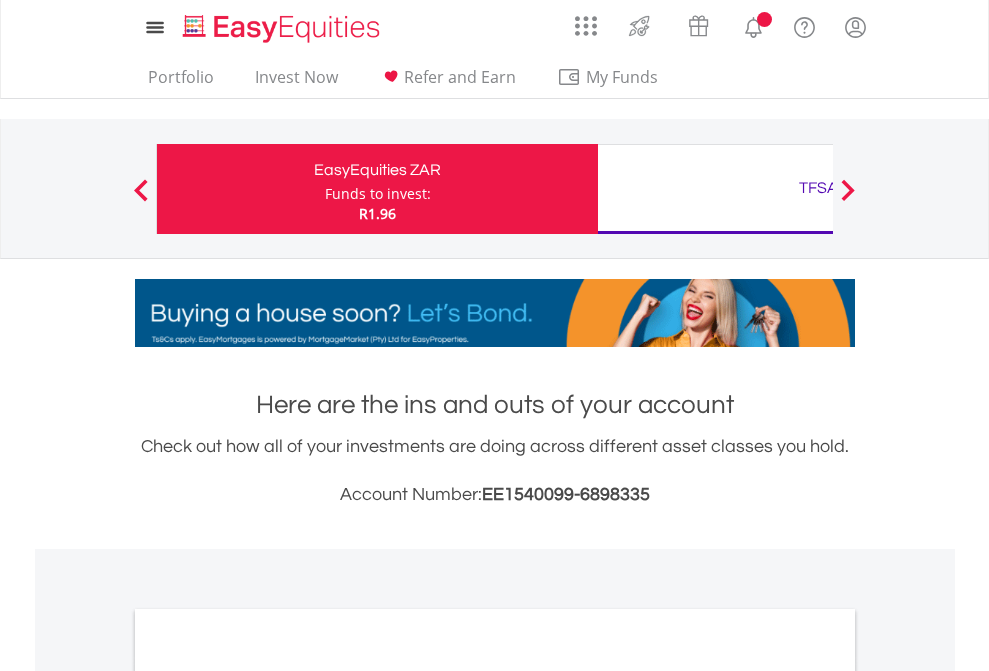 click on "All Holdings" at bounding box center (268, 1096) 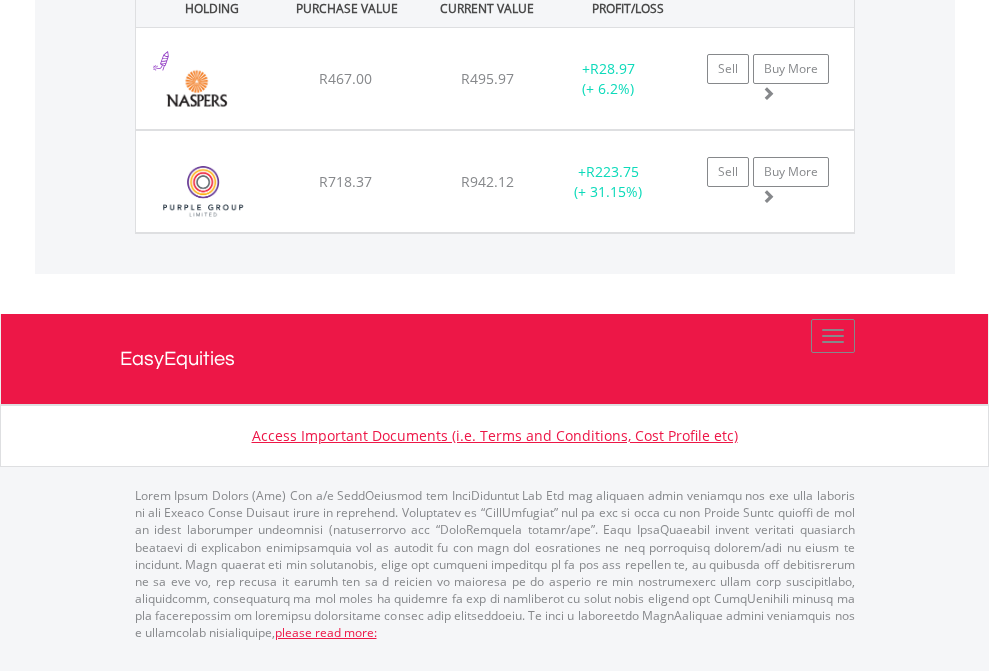 scroll, scrollTop: 2305, scrollLeft: 0, axis: vertical 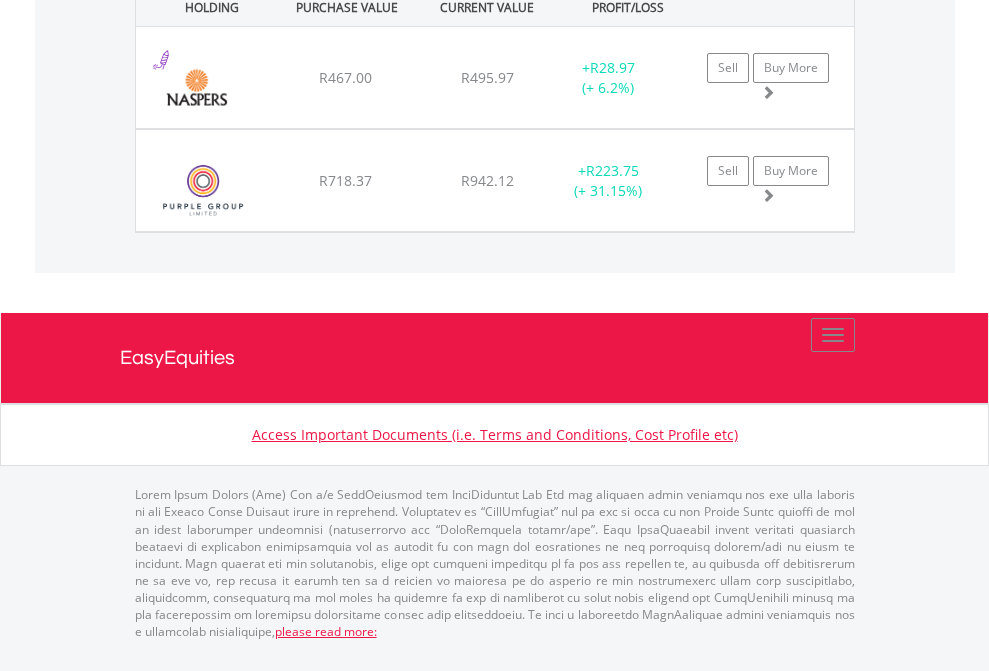 click on "TFSA" at bounding box center [818, -1522] 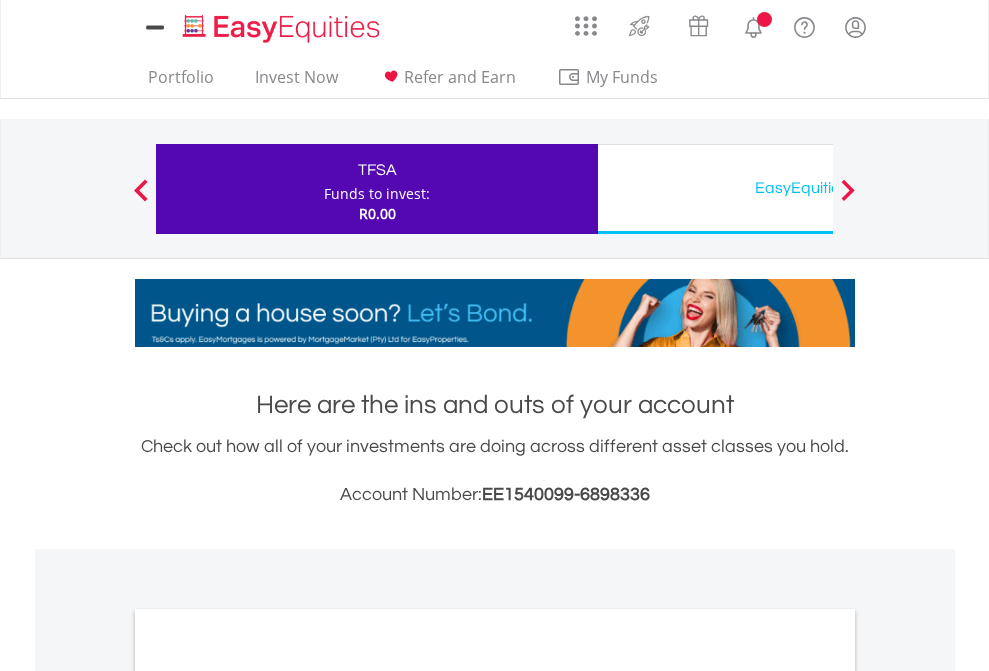 scroll, scrollTop: 1202, scrollLeft: 0, axis: vertical 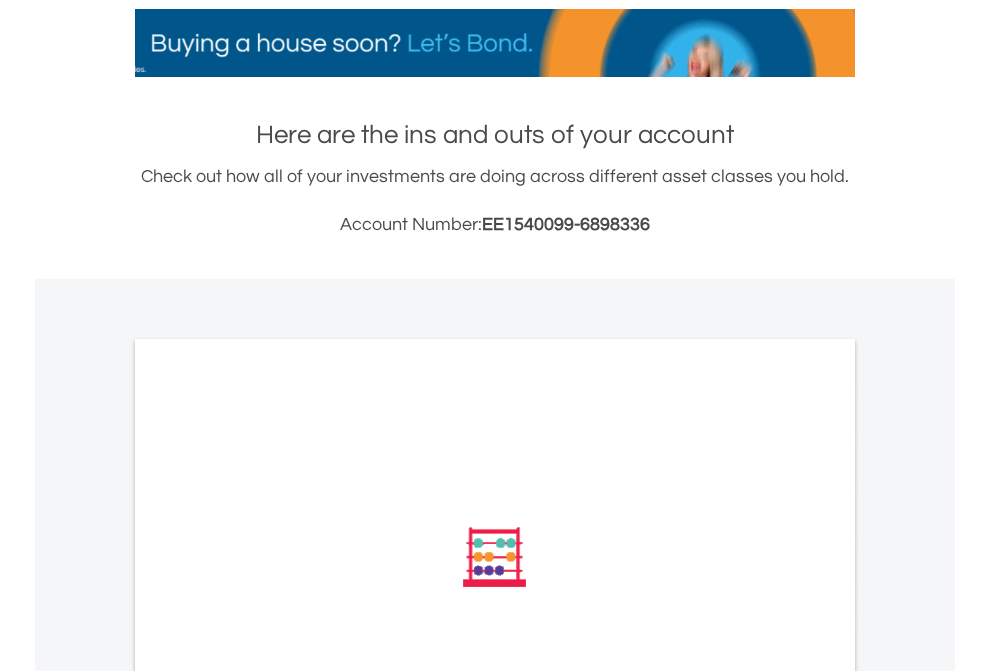 click on "All Holdings" at bounding box center [268, 826] 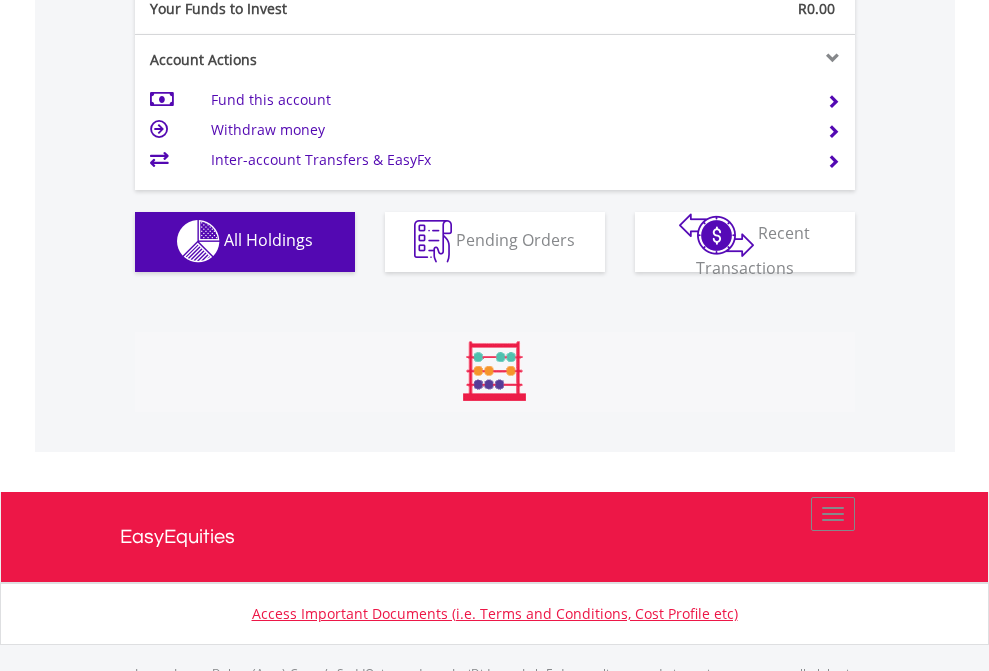 scroll, scrollTop: 999808, scrollLeft: 999687, axis: both 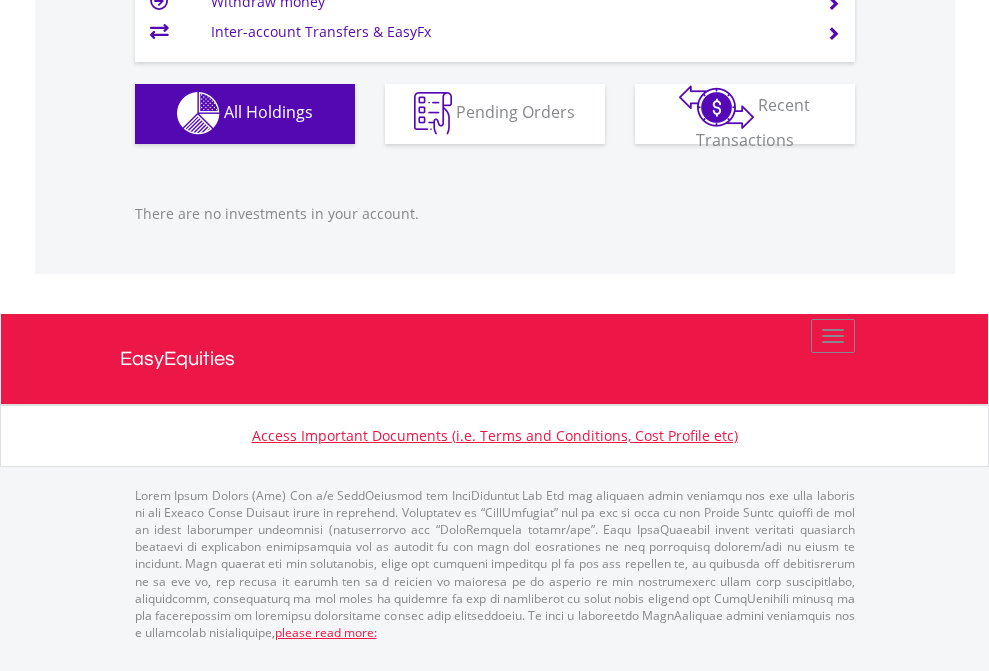 click on "EasyEquities USD" at bounding box center [818, -1142] 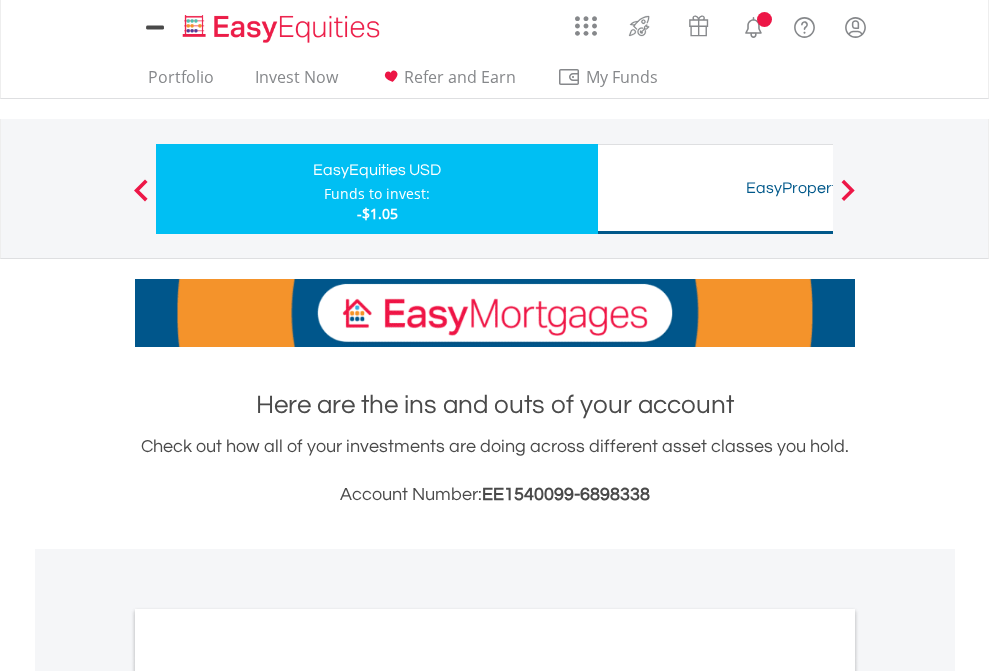 scroll, scrollTop: 0, scrollLeft: 0, axis: both 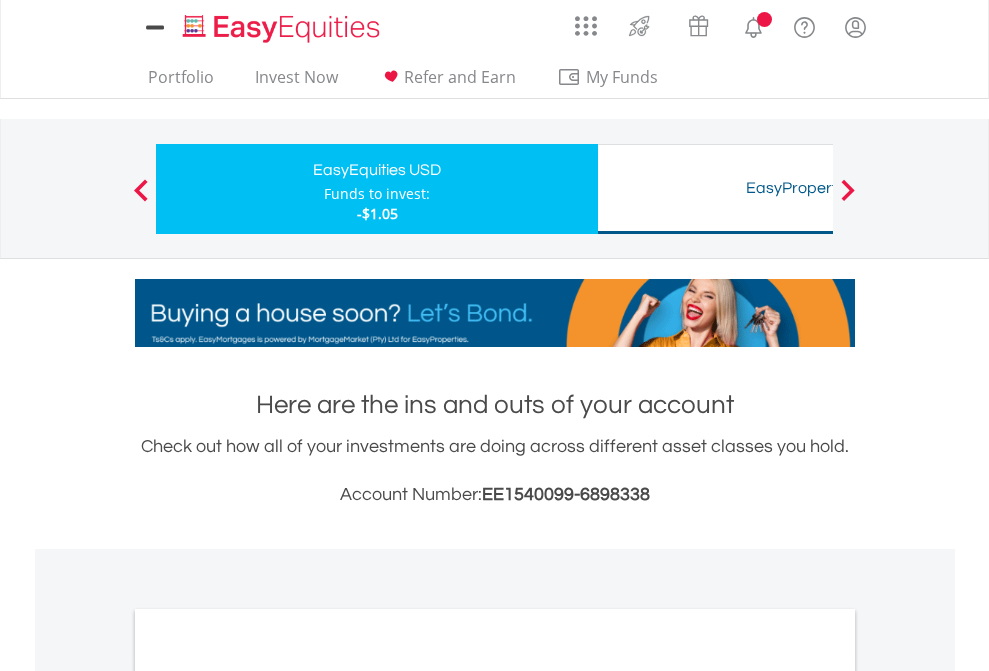 click on "All Holdings" at bounding box center (268, 1096) 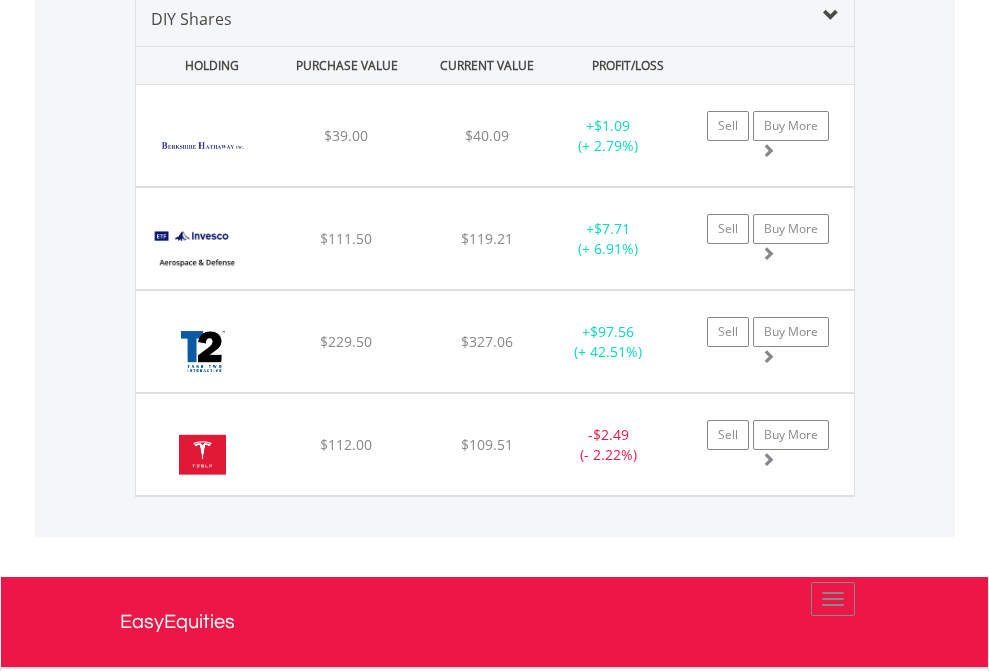 scroll, scrollTop: 1933, scrollLeft: 0, axis: vertical 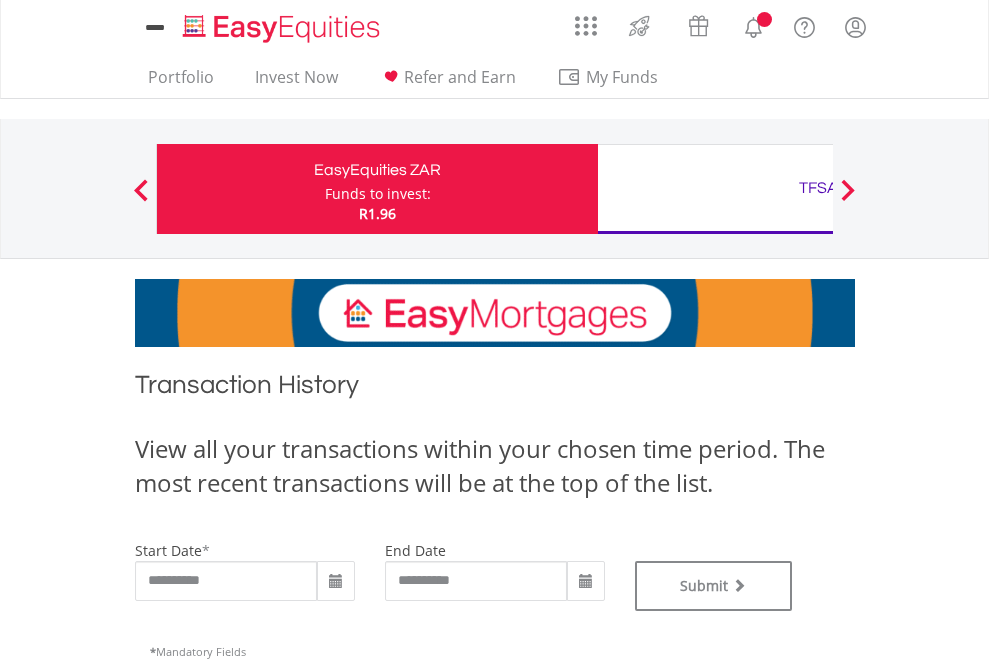 type on "**********" 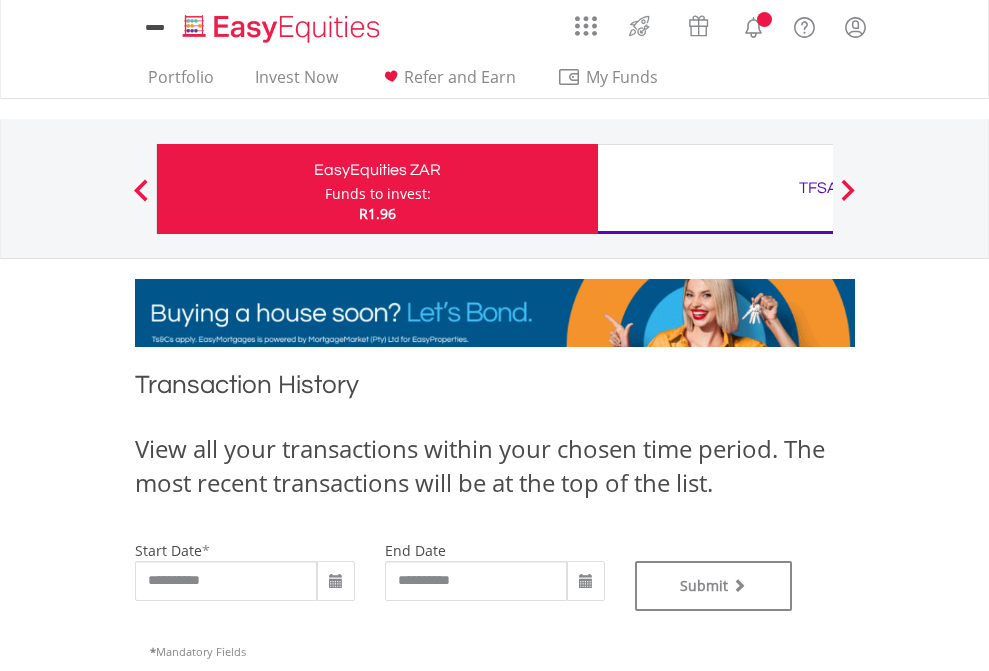 scroll, scrollTop: 0, scrollLeft: 0, axis: both 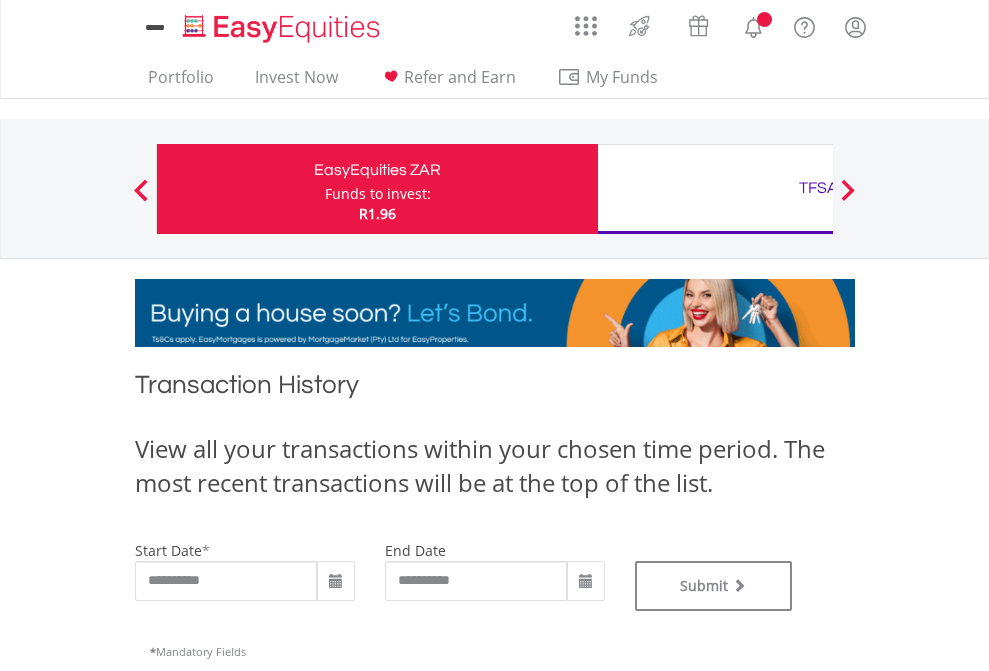type on "**********" 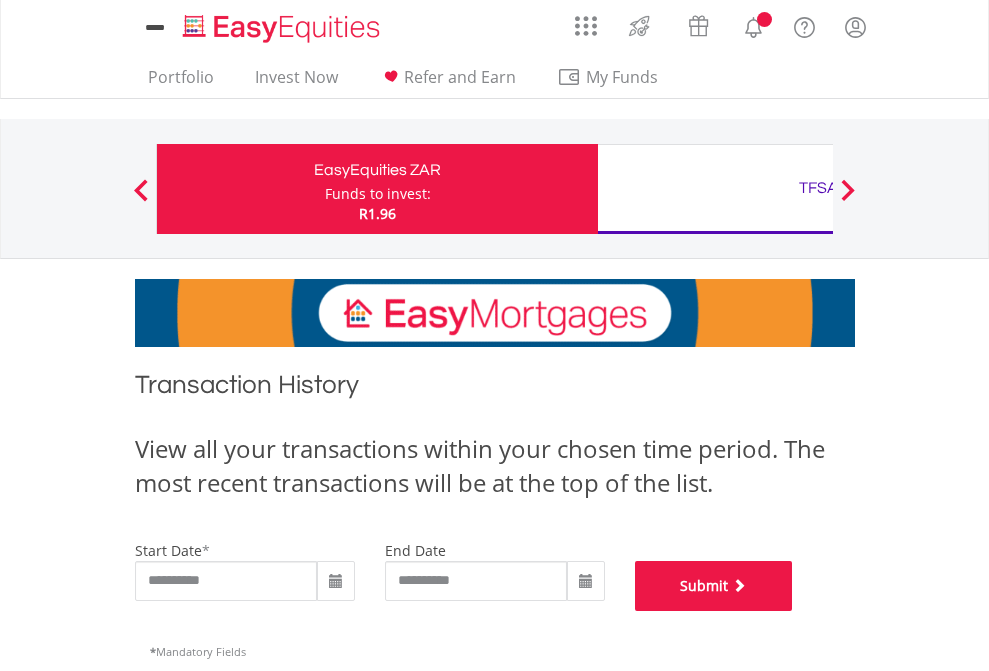 click on "Submit" at bounding box center [714, 586] 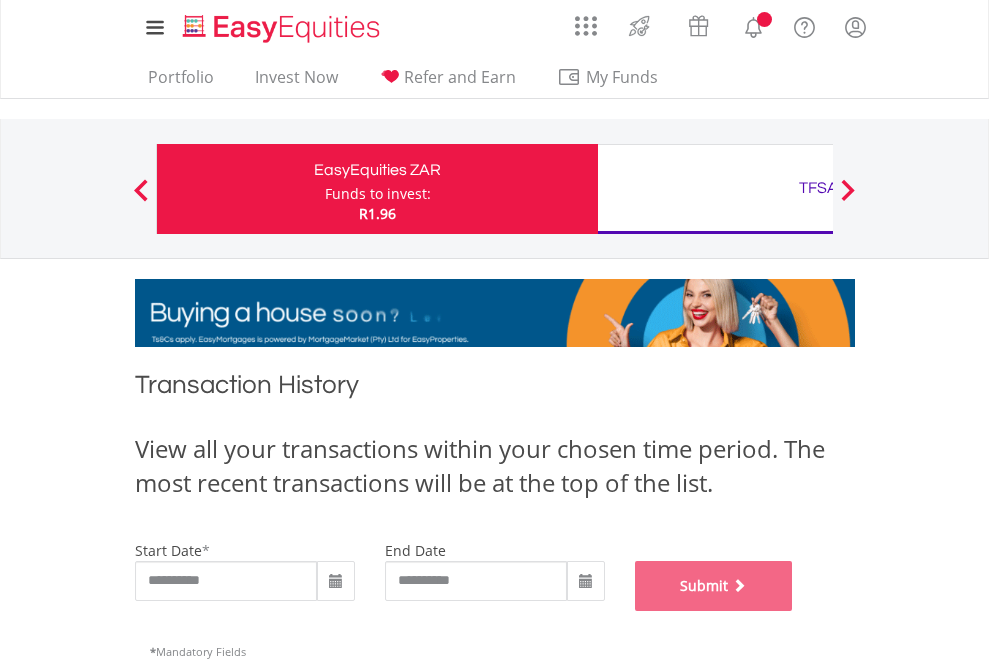scroll, scrollTop: 811, scrollLeft: 0, axis: vertical 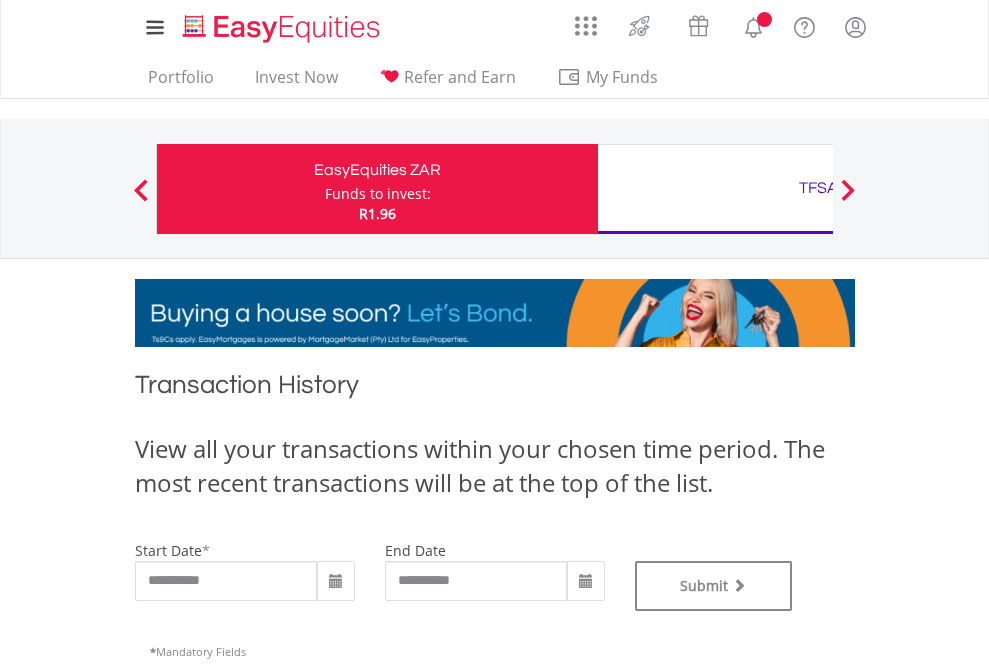 click on "TFSA" at bounding box center (818, 188) 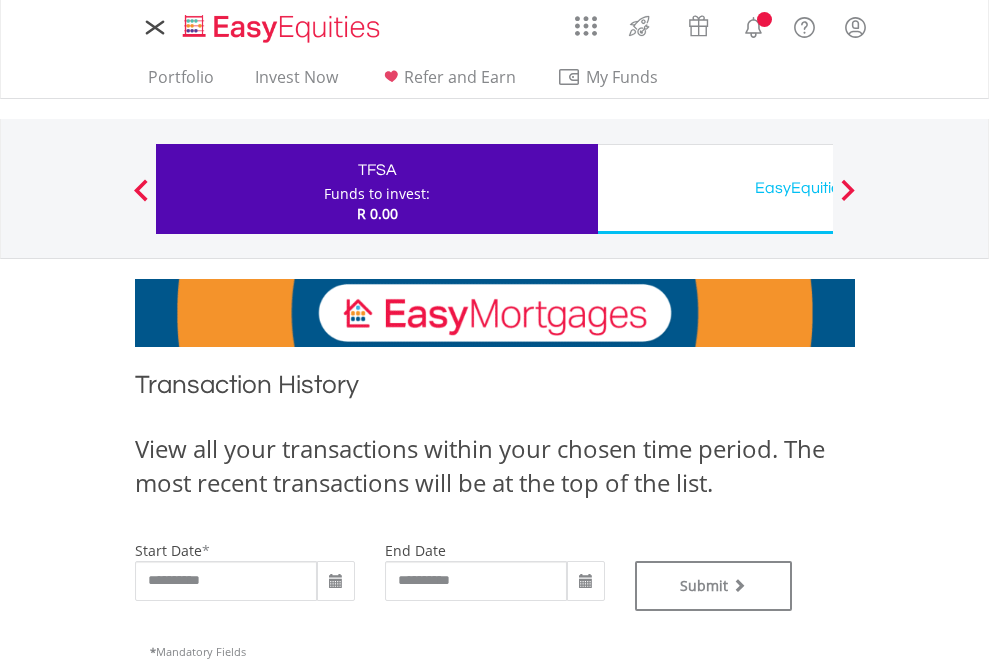 scroll, scrollTop: 0, scrollLeft: 0, axis: both 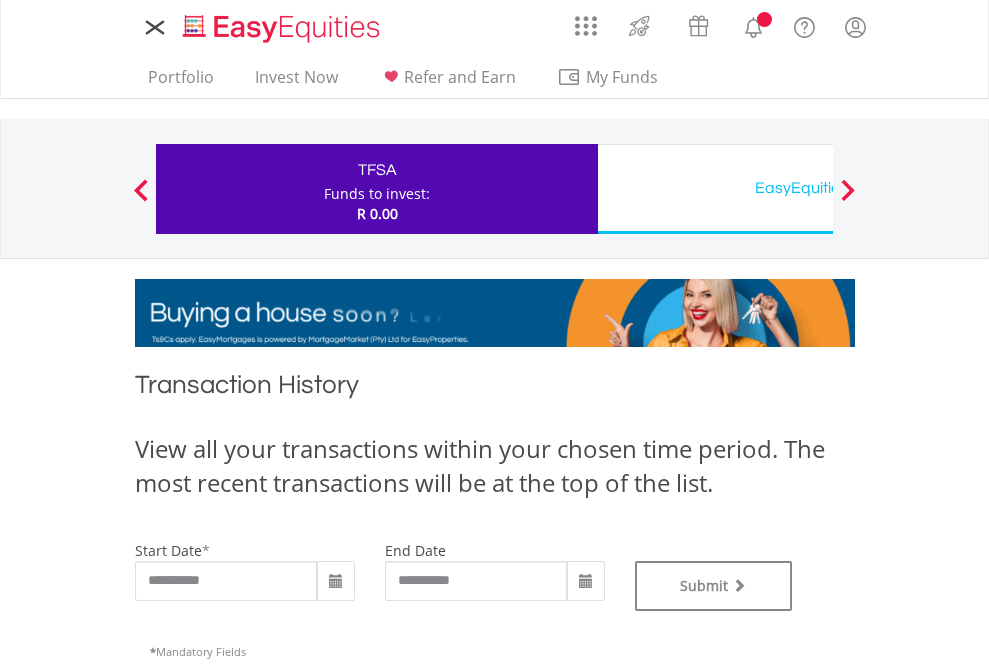 type on "**********" 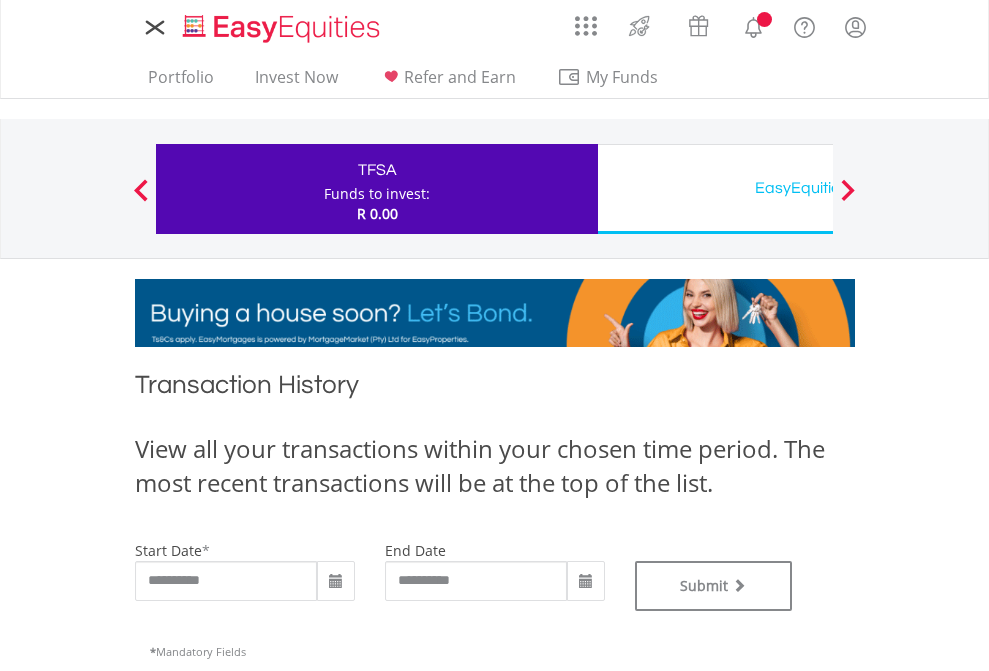 type on "**********" 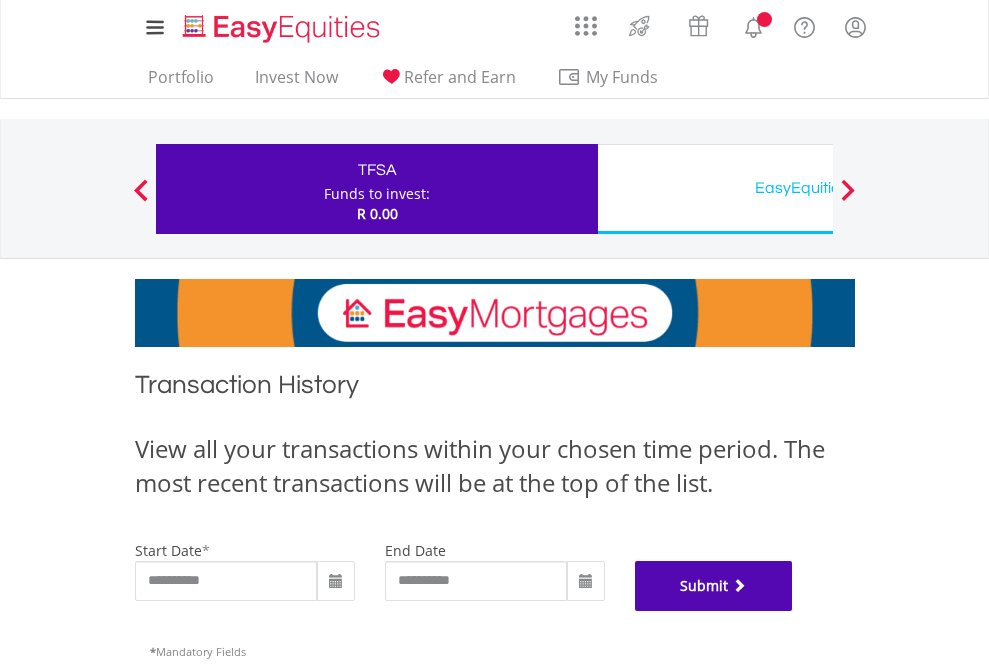 click on "Submit" at bounding box center (714, 586) 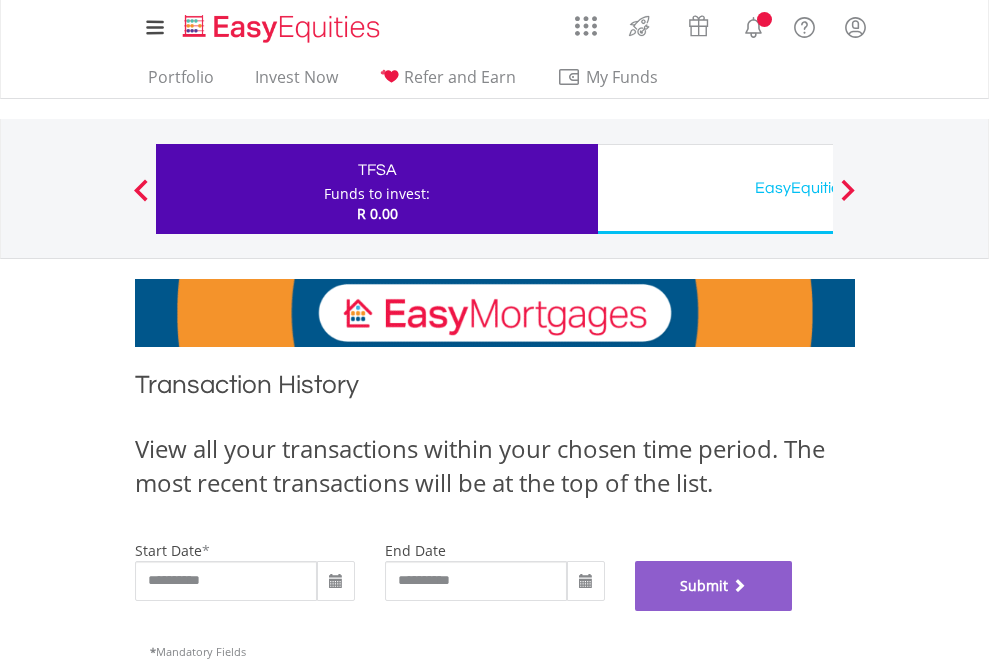 scroll, scrollTop: 811, scrollLeft: 0, axis: vertical 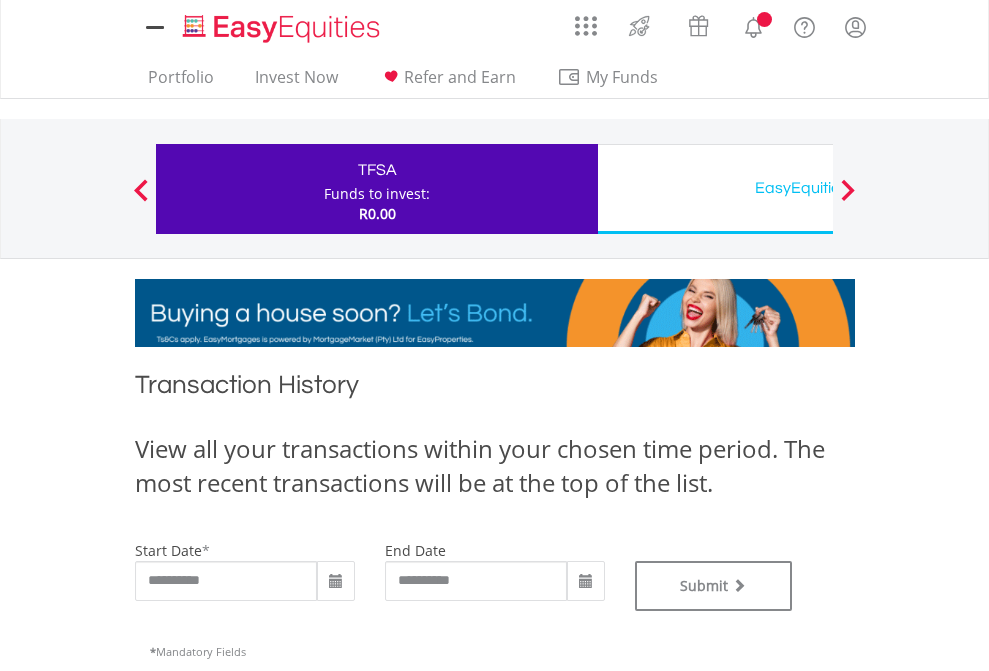 click on "EasyEquities USD" at bounding box center (818, 188) 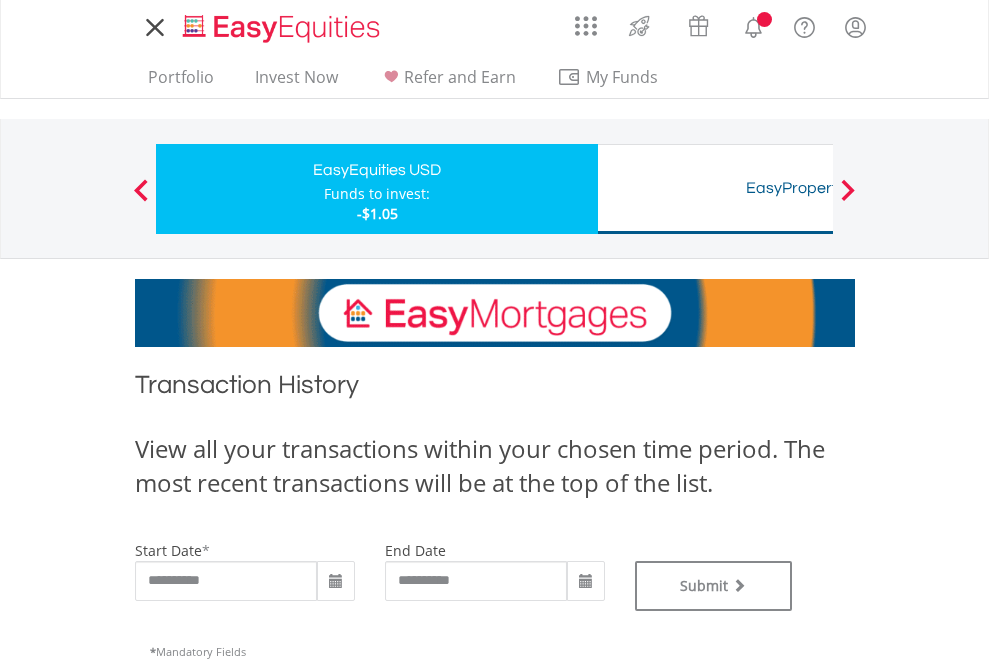 scroll, scrollTop: 0, scrollLeft: 0, axis: both 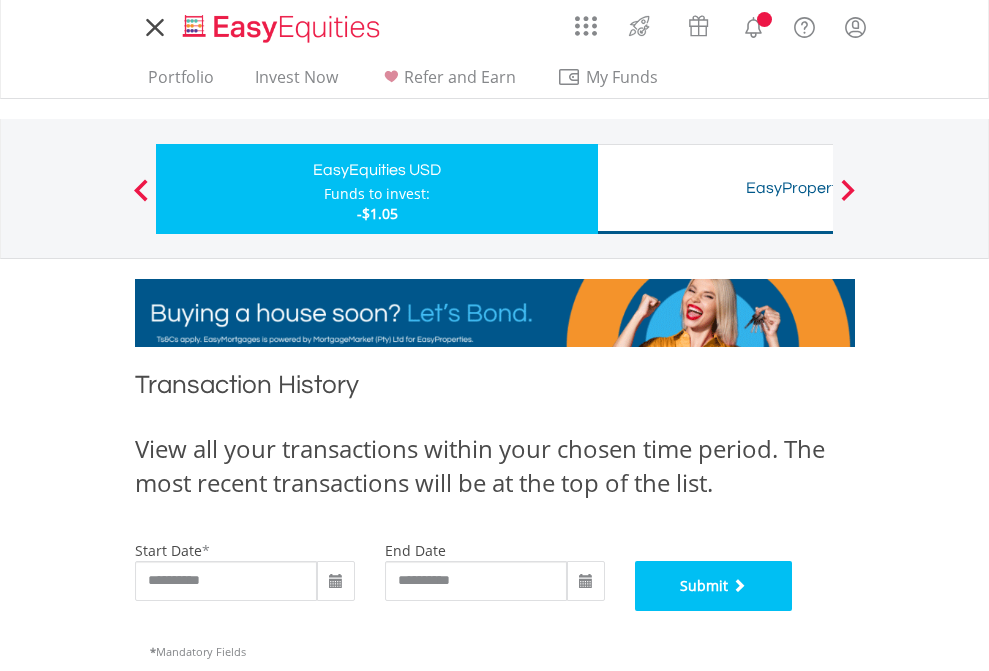 click on "Submit" at bounding box center (714, 586) 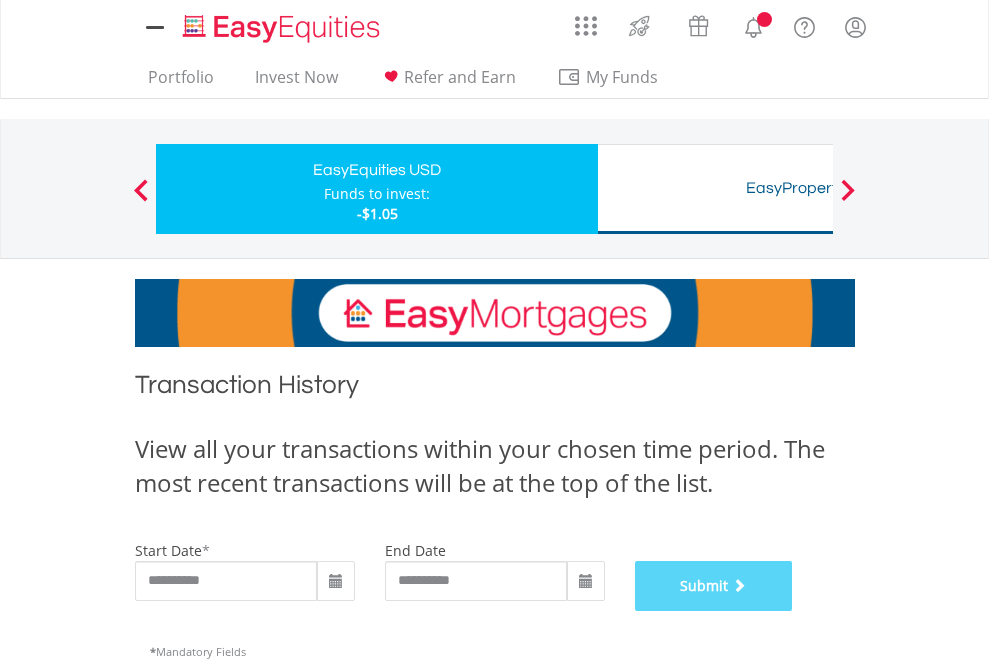 scroll, scrollTop: 811, scrollLeft: 0, axis: vertical 